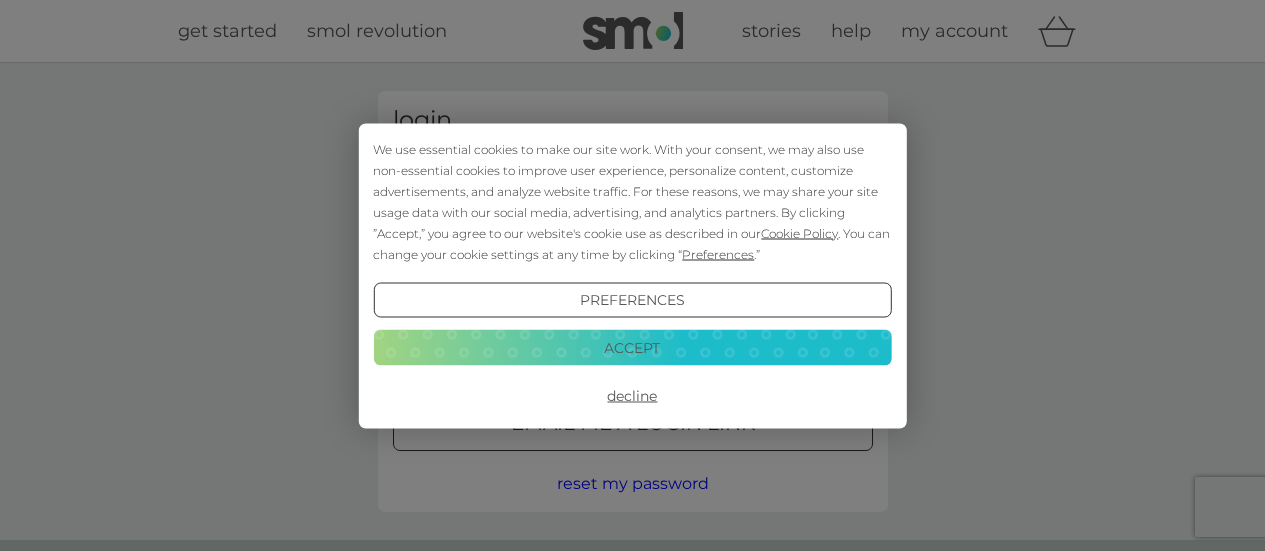 scroll, scrollTop: 0, scrollLeft: 0, axis: both 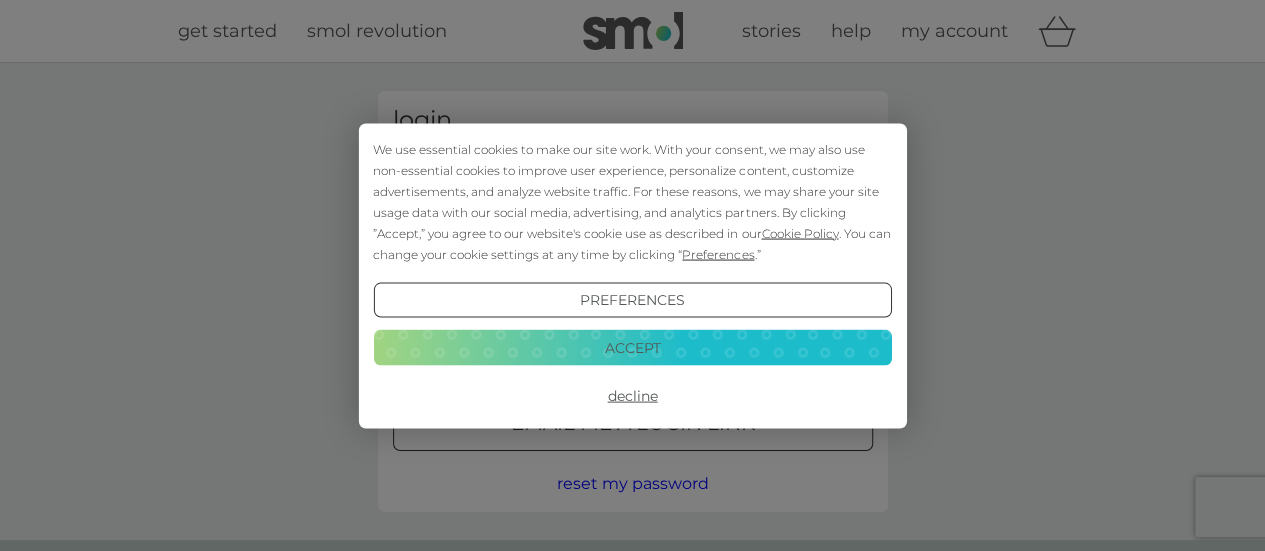 click on "Accept" at bounding box center [632, 348] 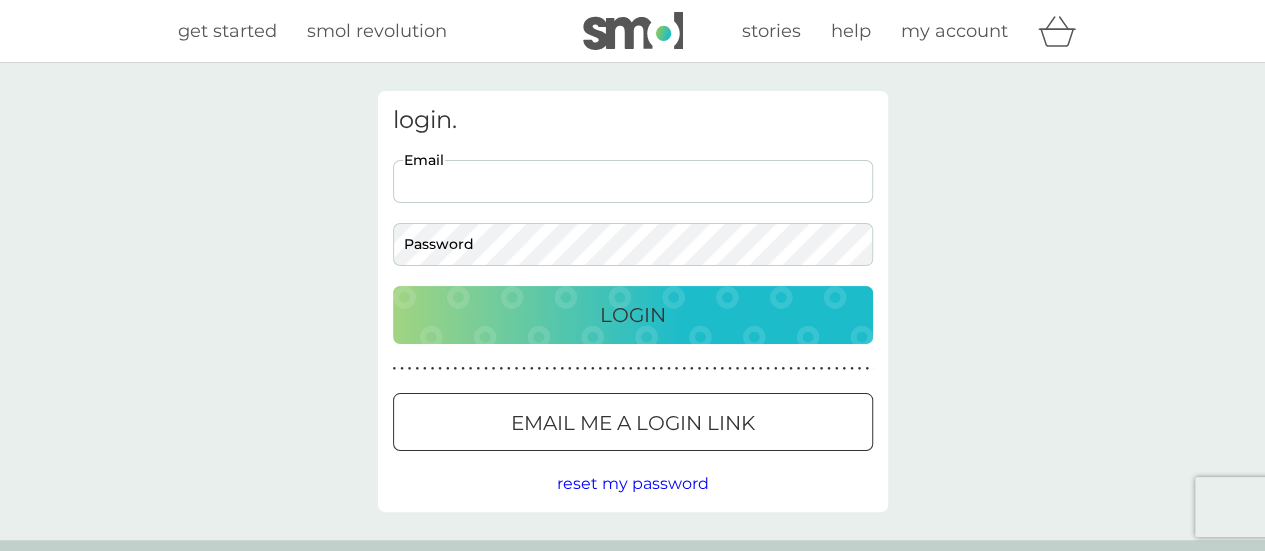 drag, startPoint x: 565, startPoint y: 161, endPoint x: 564, endPoint y: 179, distance: 18.027756 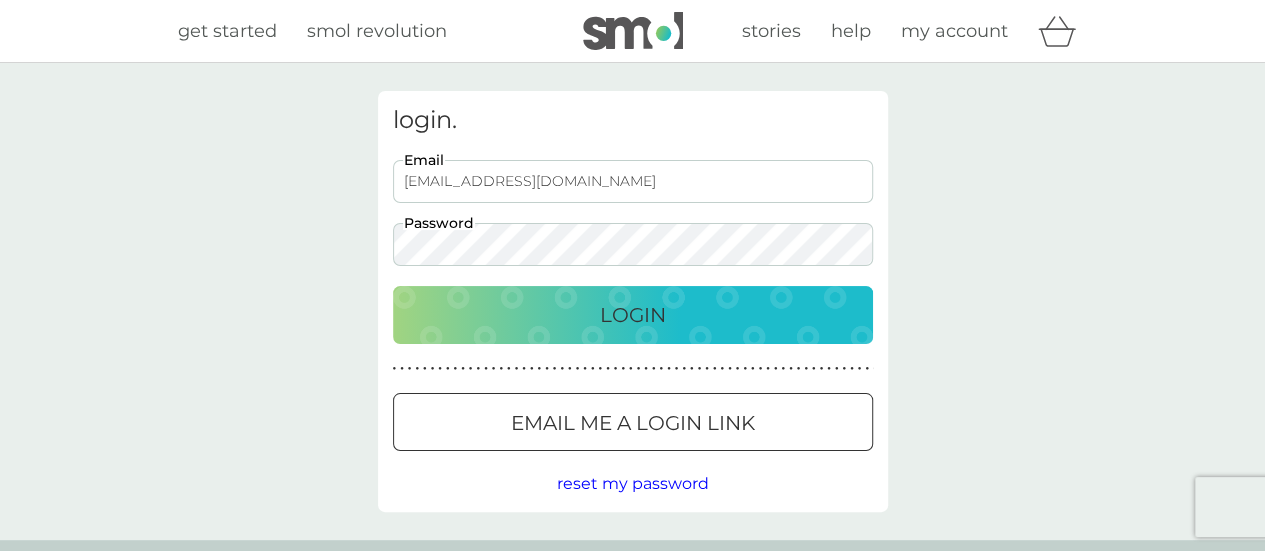 scroll, scrollTop: 0, scrollLeft: 0, axis: both 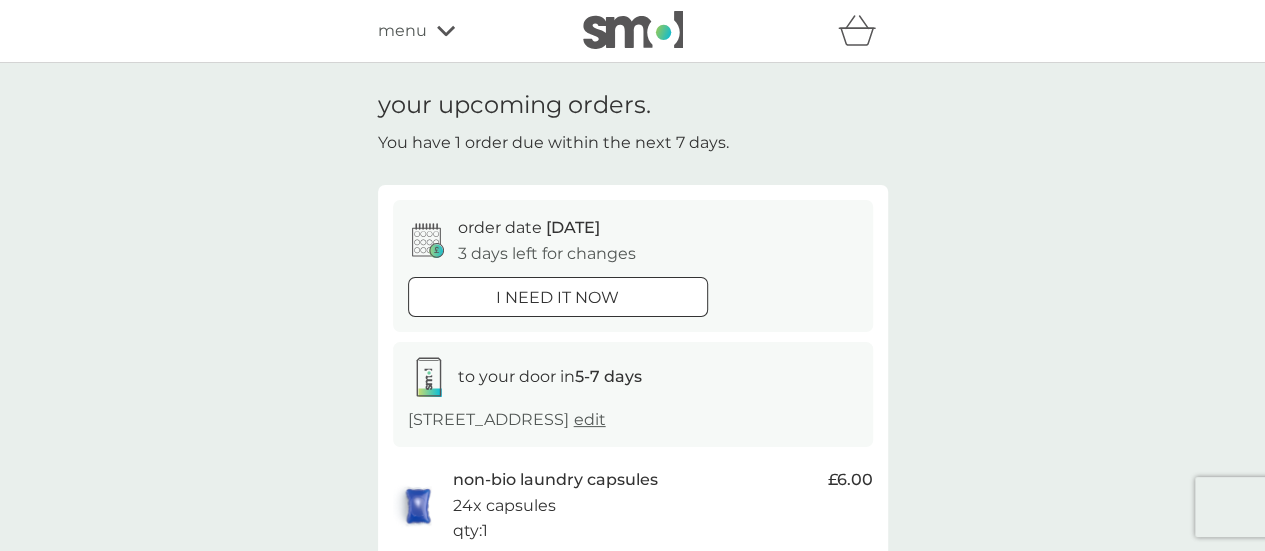 click on "menu" at bounding box center [402, 31] 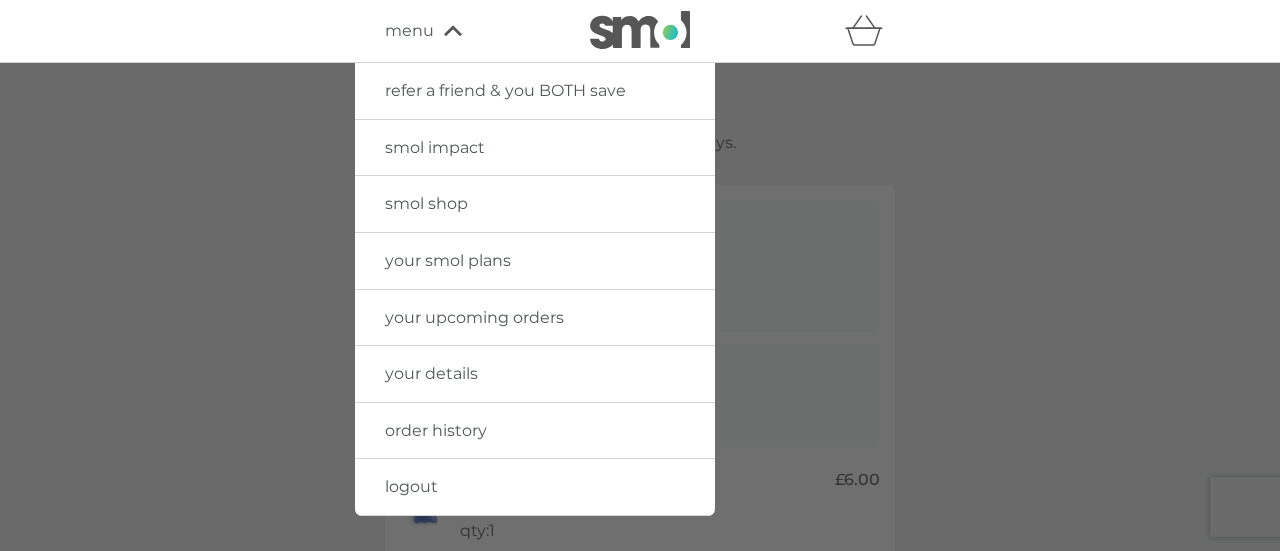 click on "your smol plans" at bounding box center [448, 260] 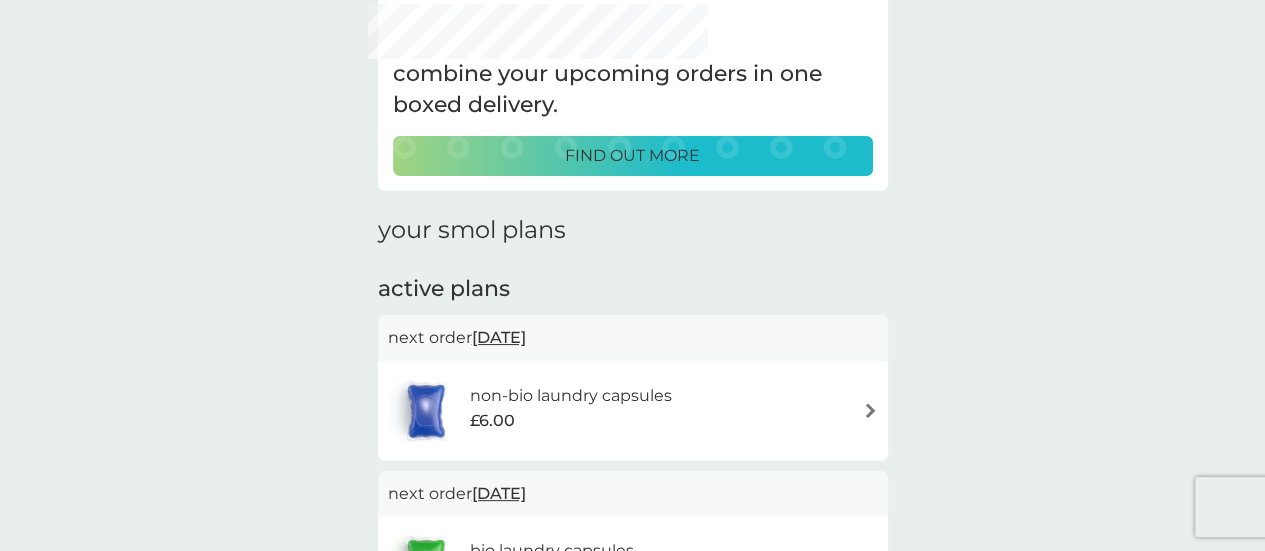 scroll, scrollTop: 300, scrollLeft: 0, axis: vertical 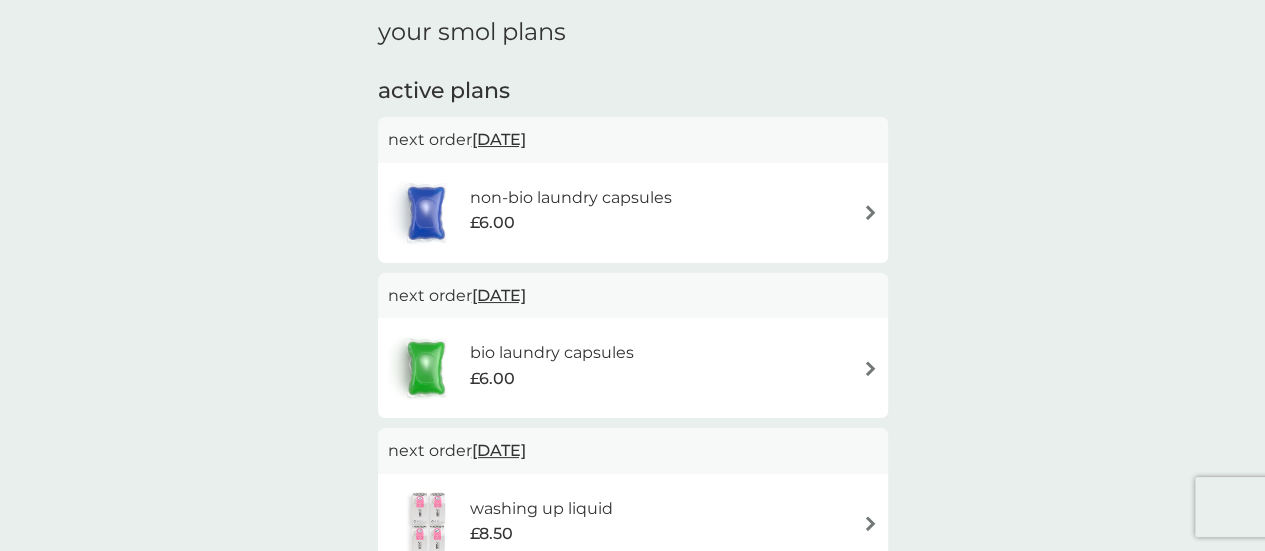 click on "non-bio laundry capsules" at bounding box center [570, 198] 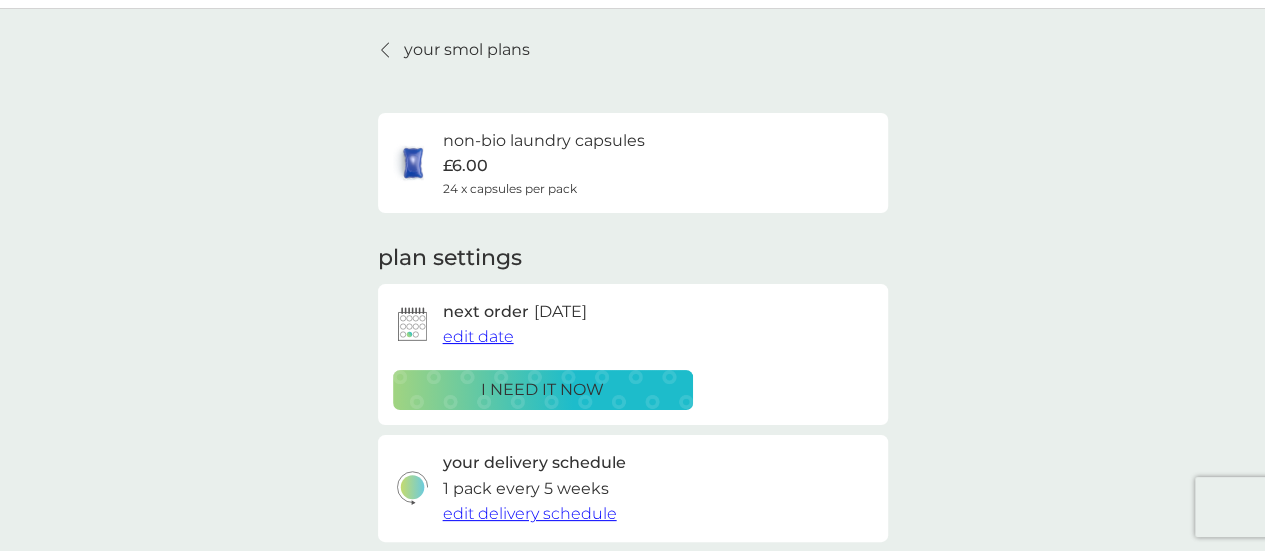 scroll, scrollTop: 100, scrollLeft: 0, axis: vertical 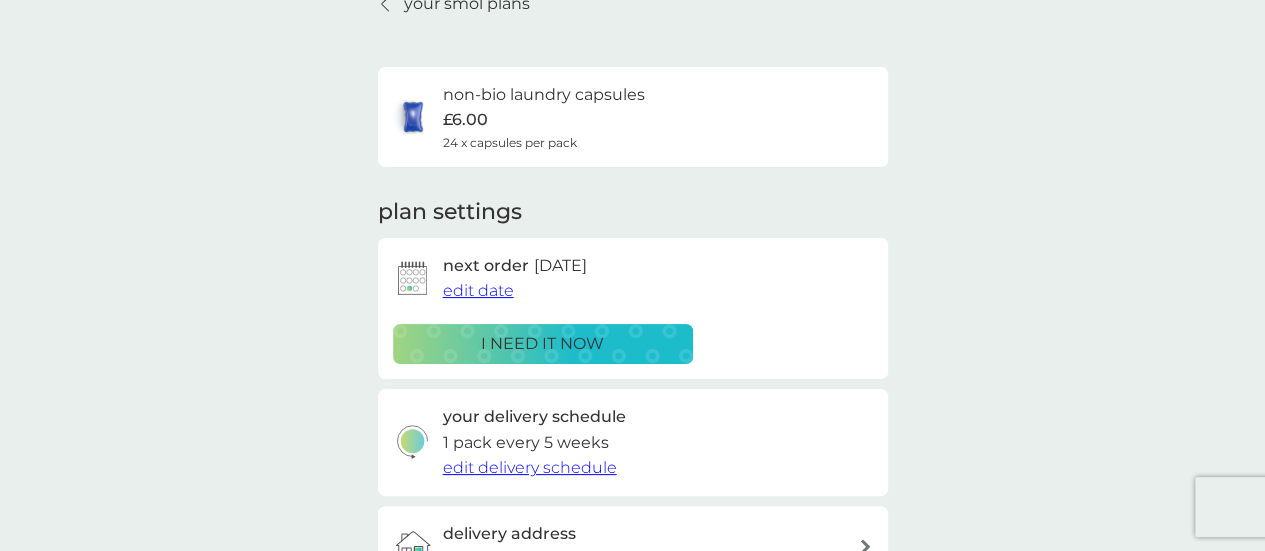 click on "edit date" at bounding box center (478, 290) 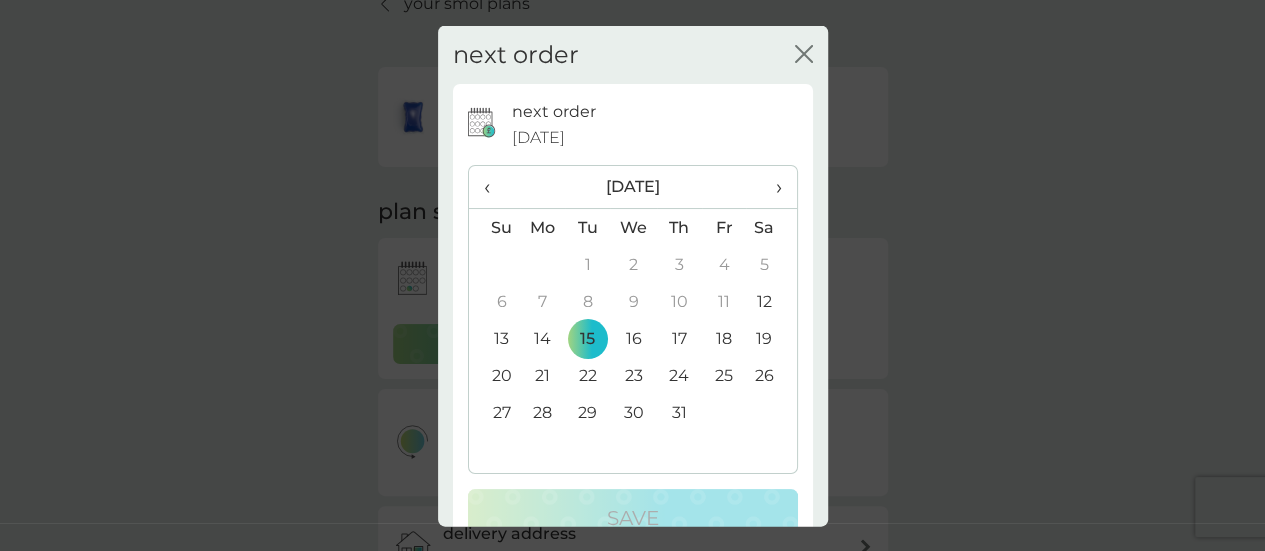click on "22" at bounding box center [587, 375] 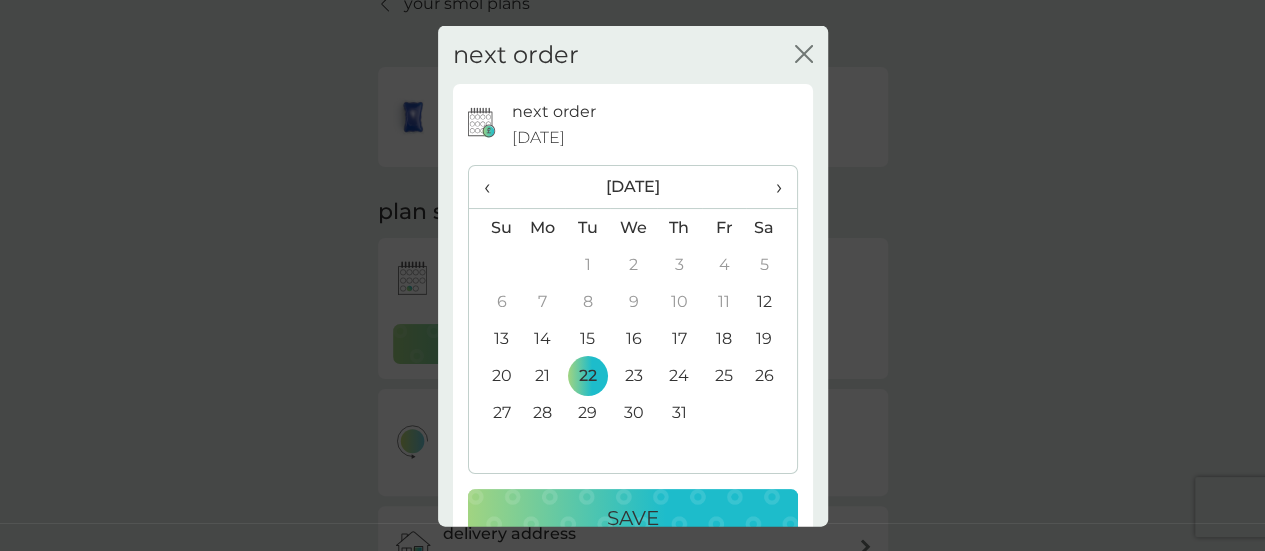 click on "Save" at bounding box center [633, 518] 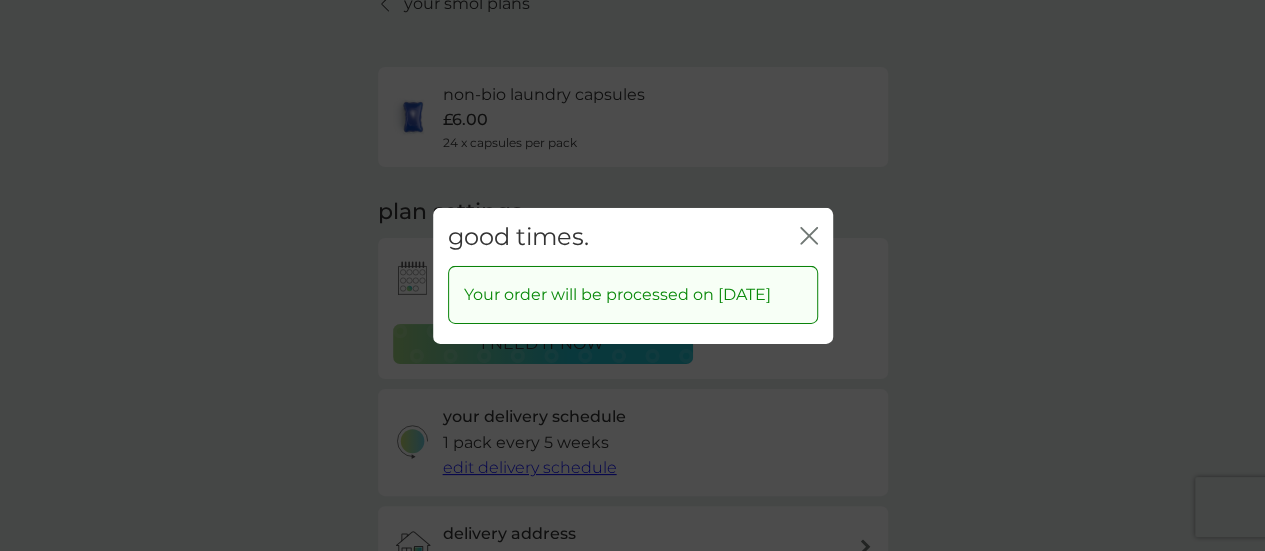 click on "close" 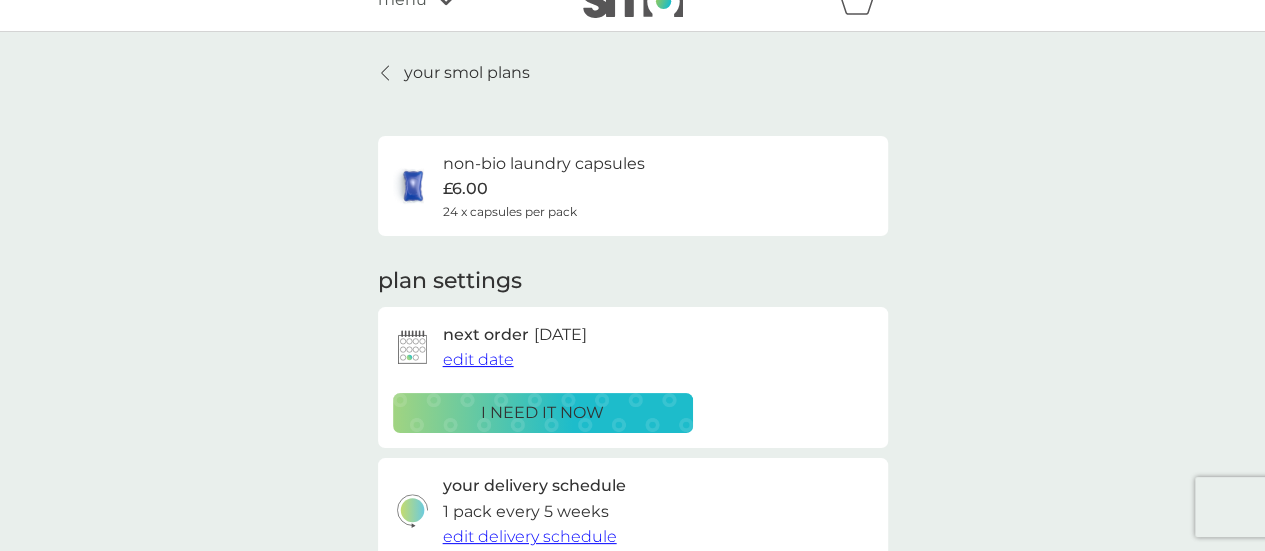 scroll, scrollTop: 0, scrollLeft: 0, axis: both 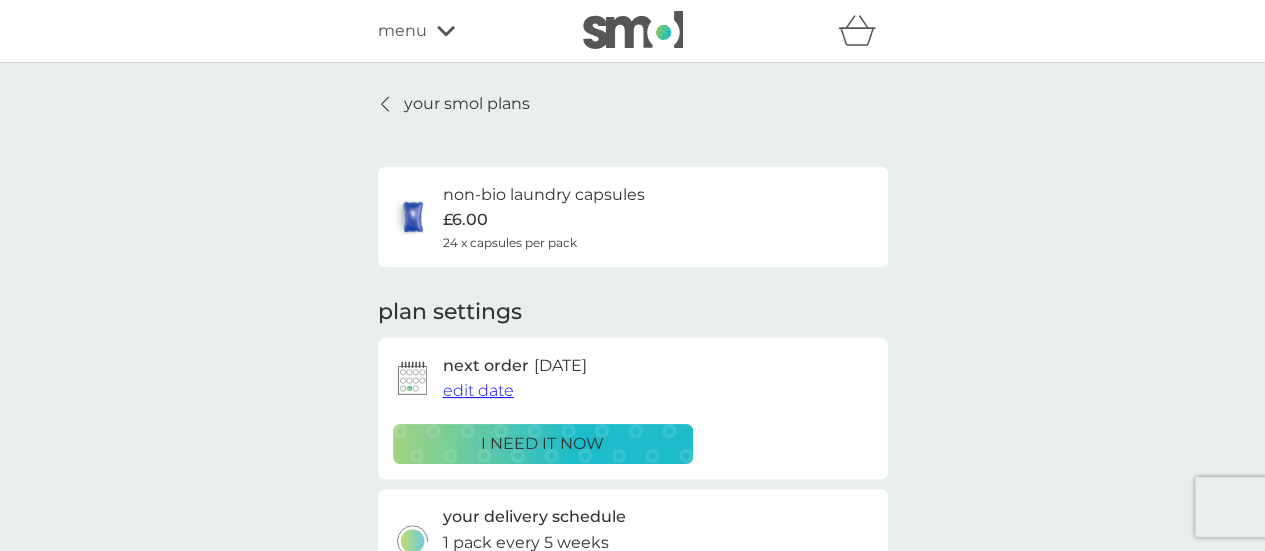 click at bounding box center (386, 104) 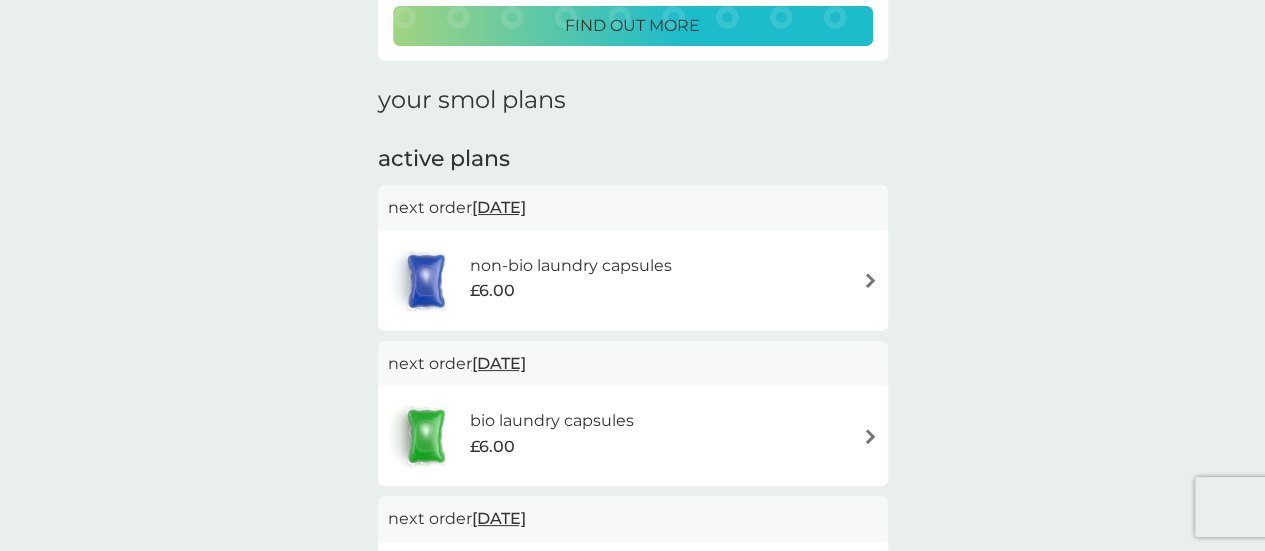 scroll, scrollTop: 400, scrollLeft: 0, axis: vertical 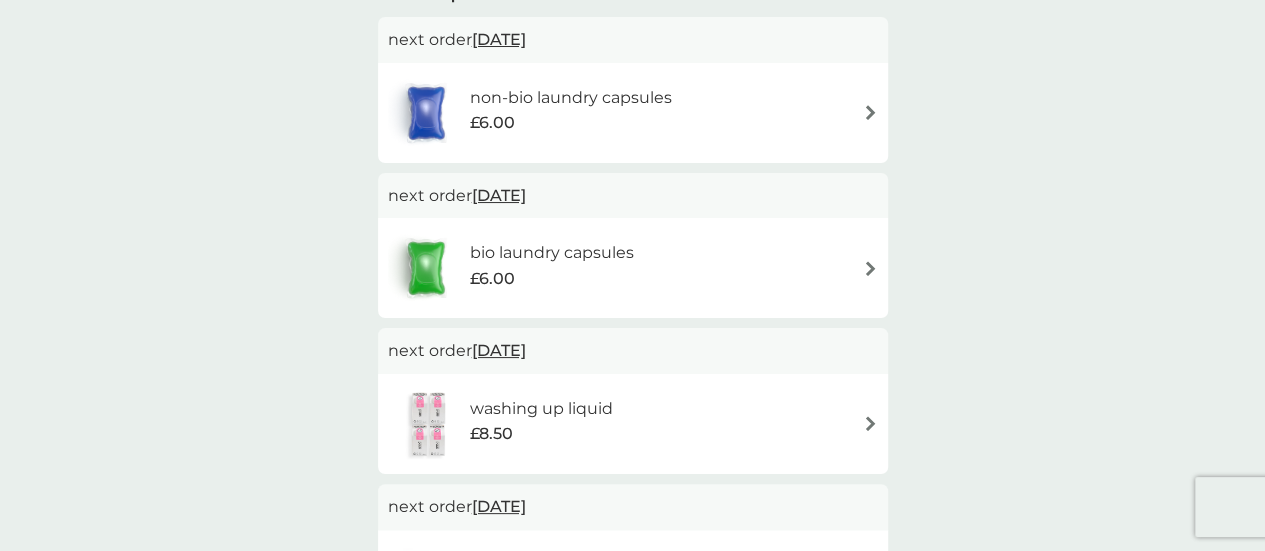 click on "bio laundry capsules" at bounding box center (551, 253) 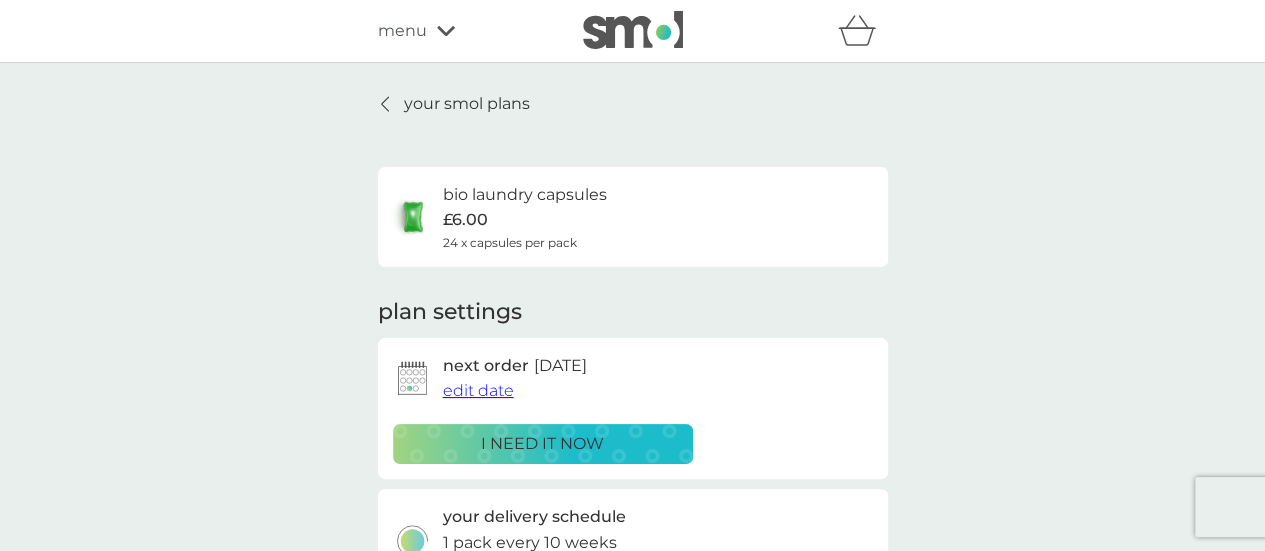 scroll, scrollTop: 100, scrollLeft: 0, axis: vertical 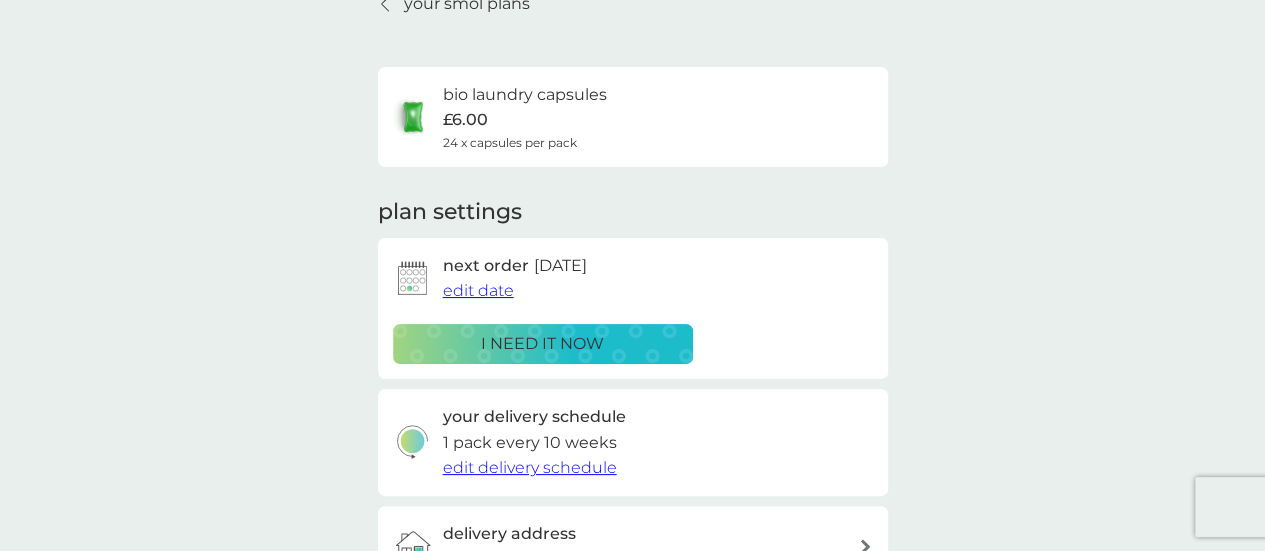 click on "edit date" at bounding box center [478, 290] 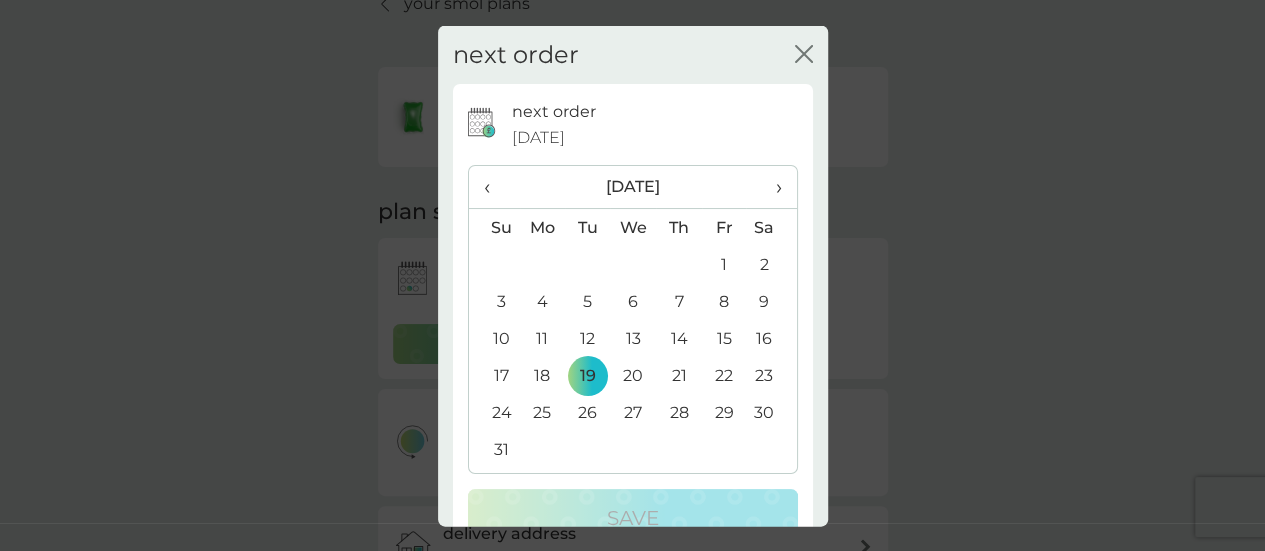 click on "‹" at bounding box center [494, 187] 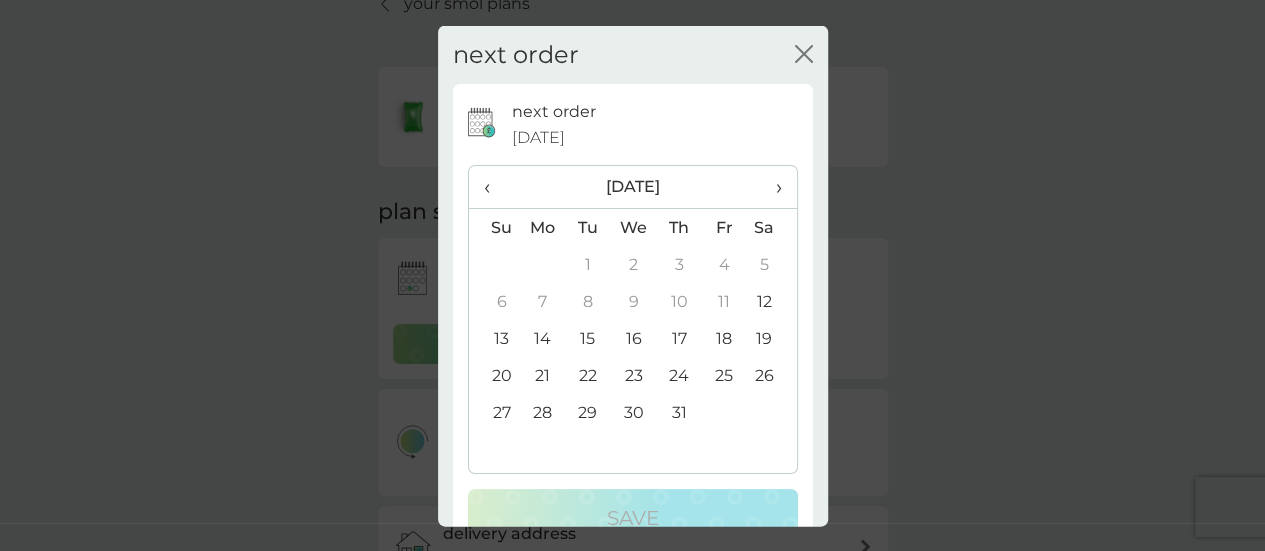 click on "22" at bounding box center [587, 375] 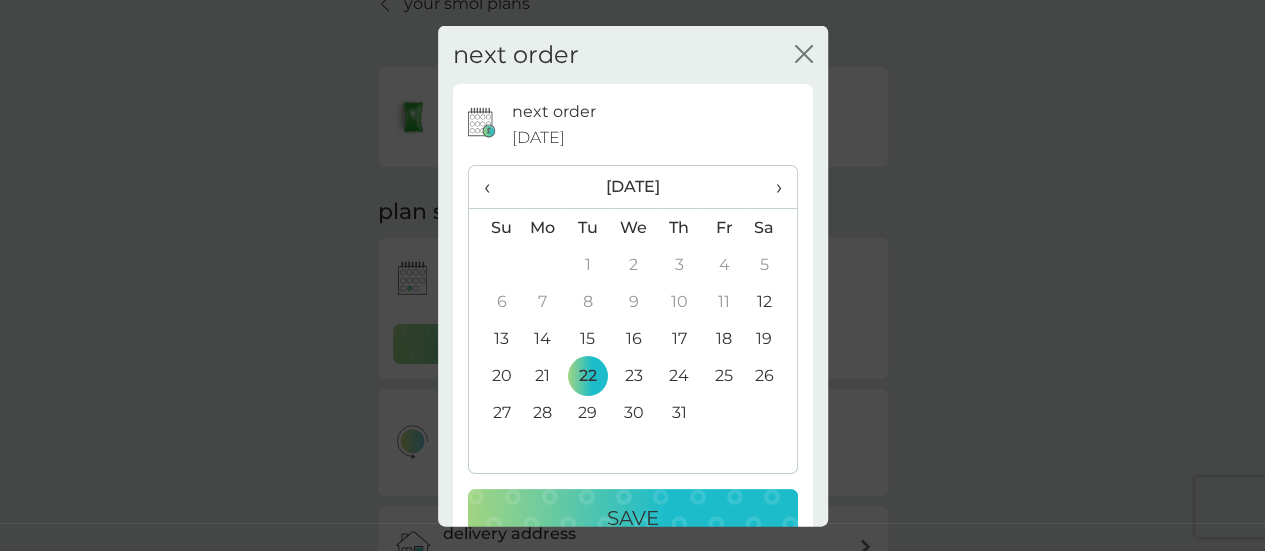 click on "Save" at bounding box center [633, 518] 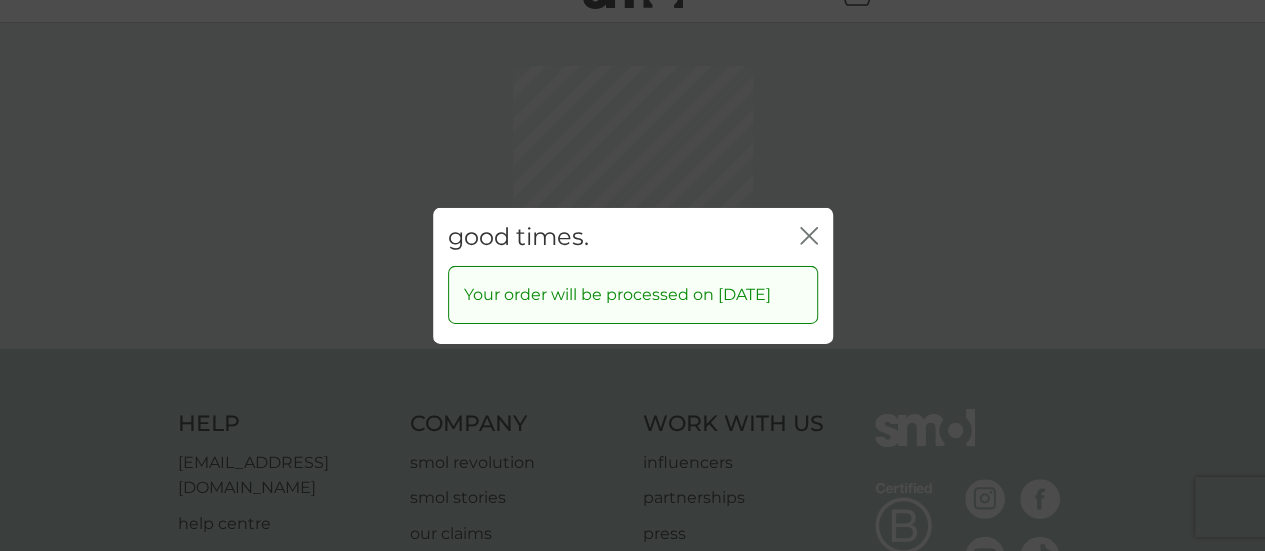 scroll, scrollTop: 0, scrollLeft: 0, axis: both 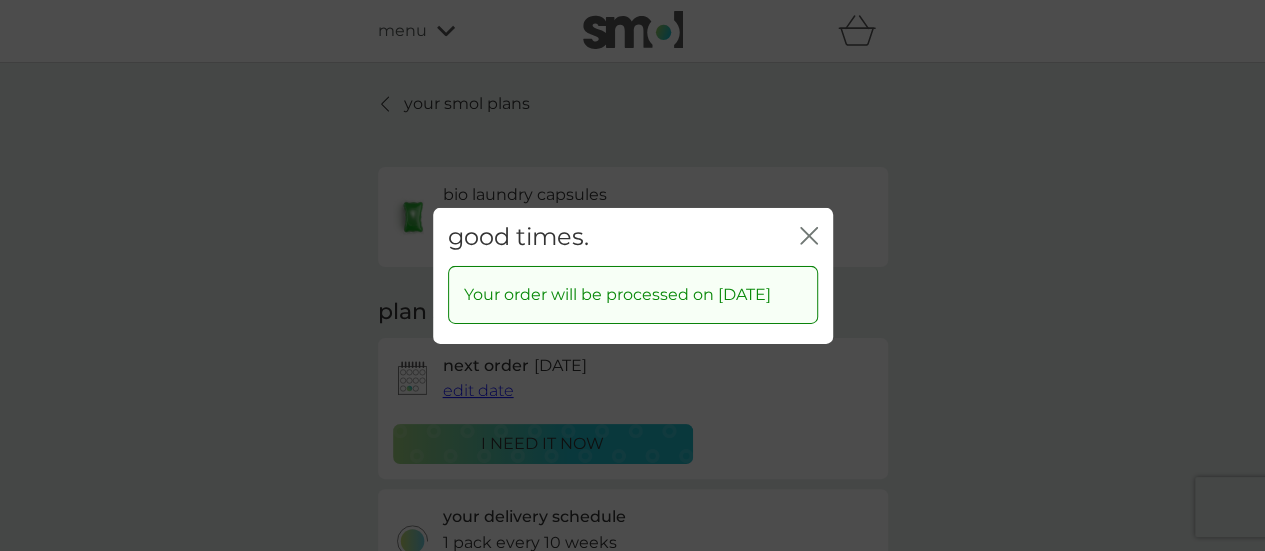 click on "good times. close" at bounding box center [633, 236] 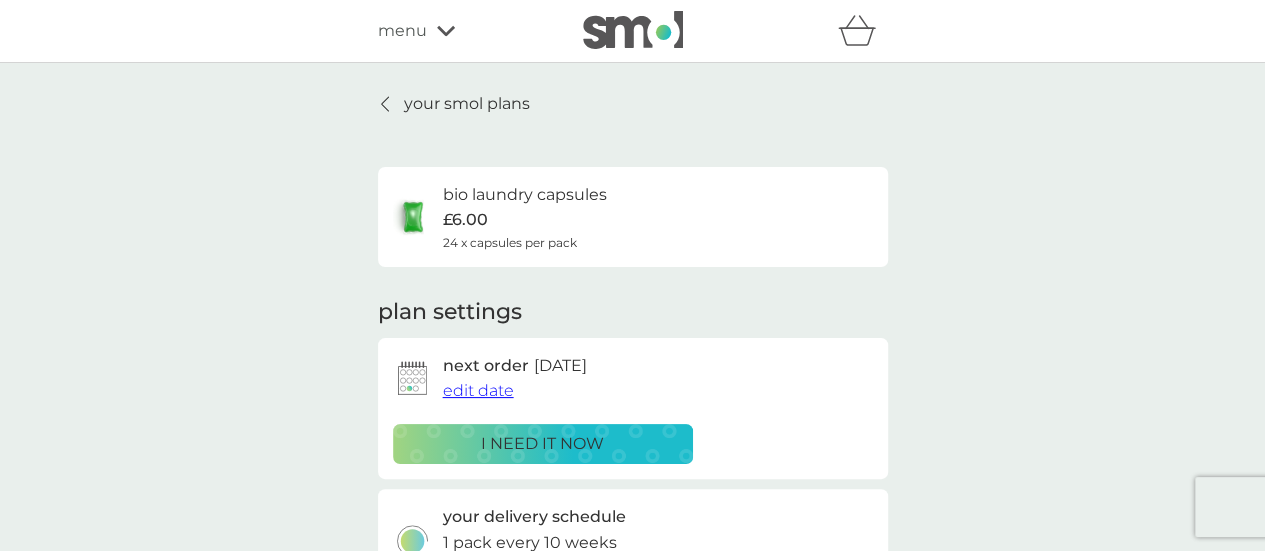 click at bounding box center [386, 104] 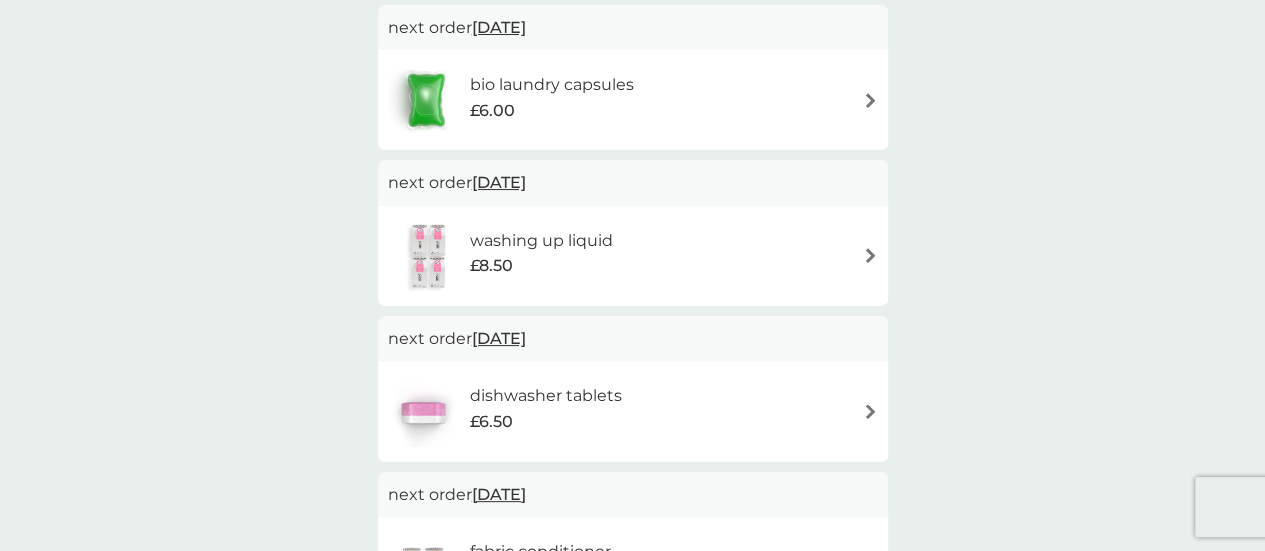 scroll, scrollTop: 600, scrollLeft: 0, axis: vertical 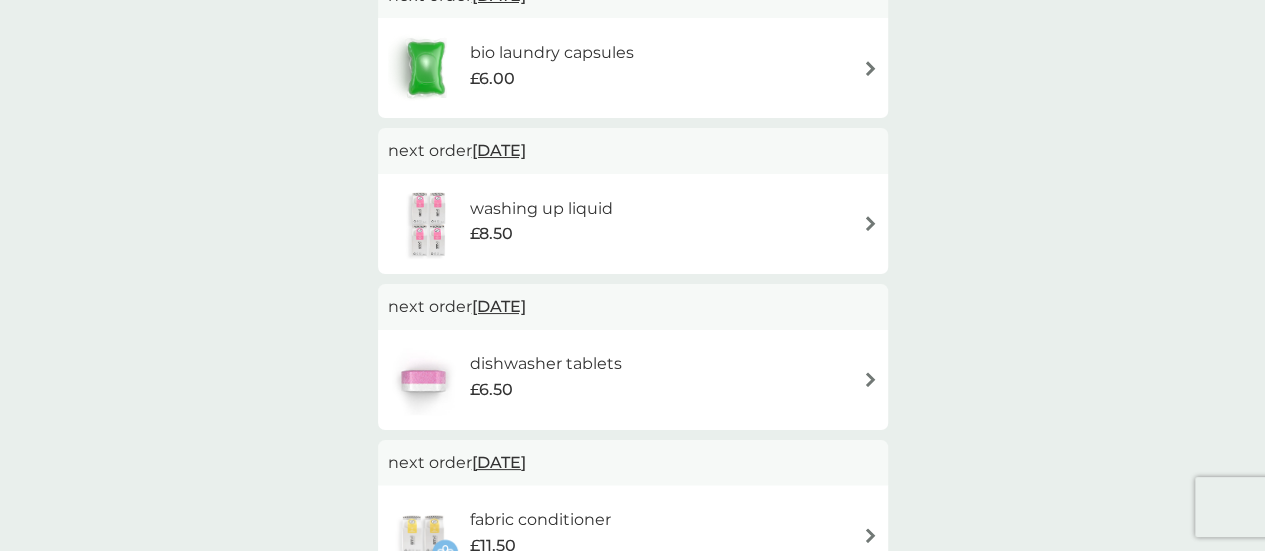 click on "washing up liquid" at bounding box center [541, 209] 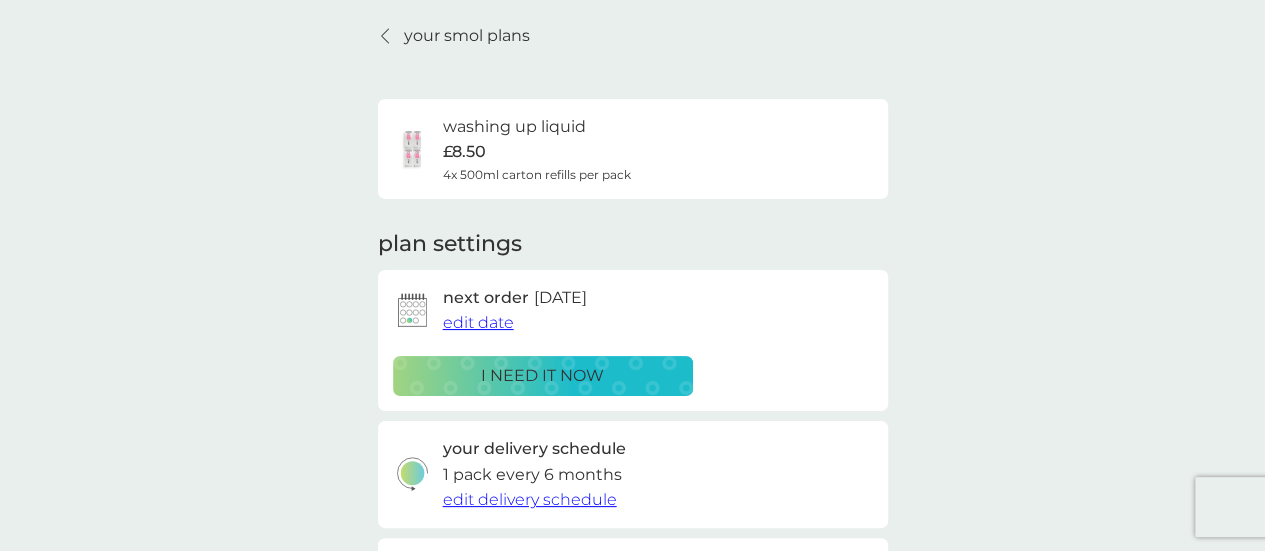 scroll, scrollTop: 100, scrollLeft: 0, axis: vertical 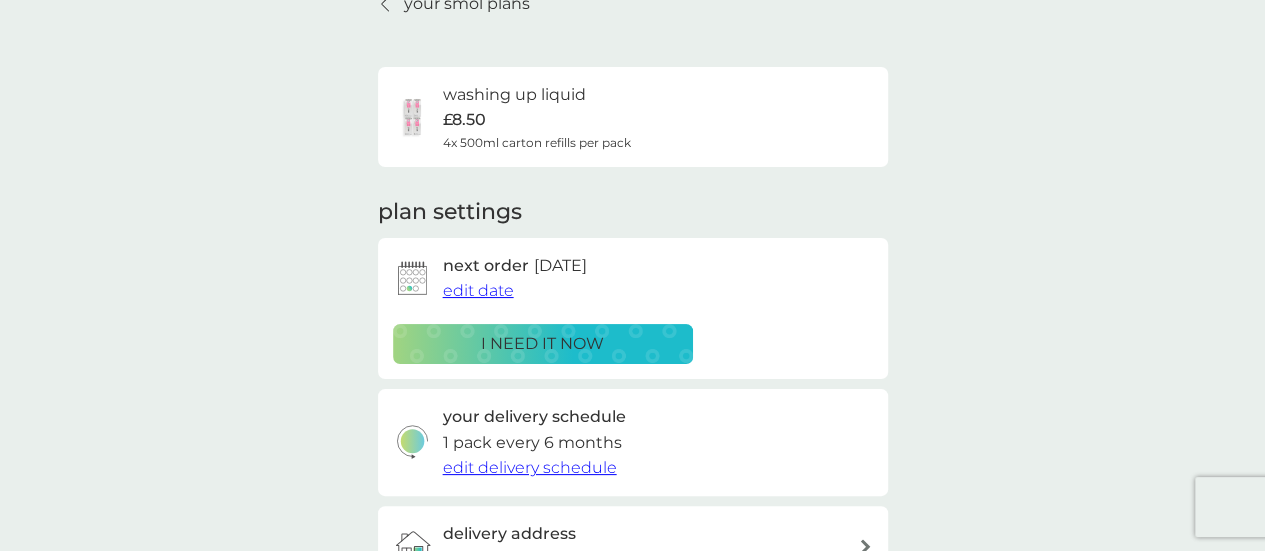 click on "edit date" at bounding box center [478, 290] 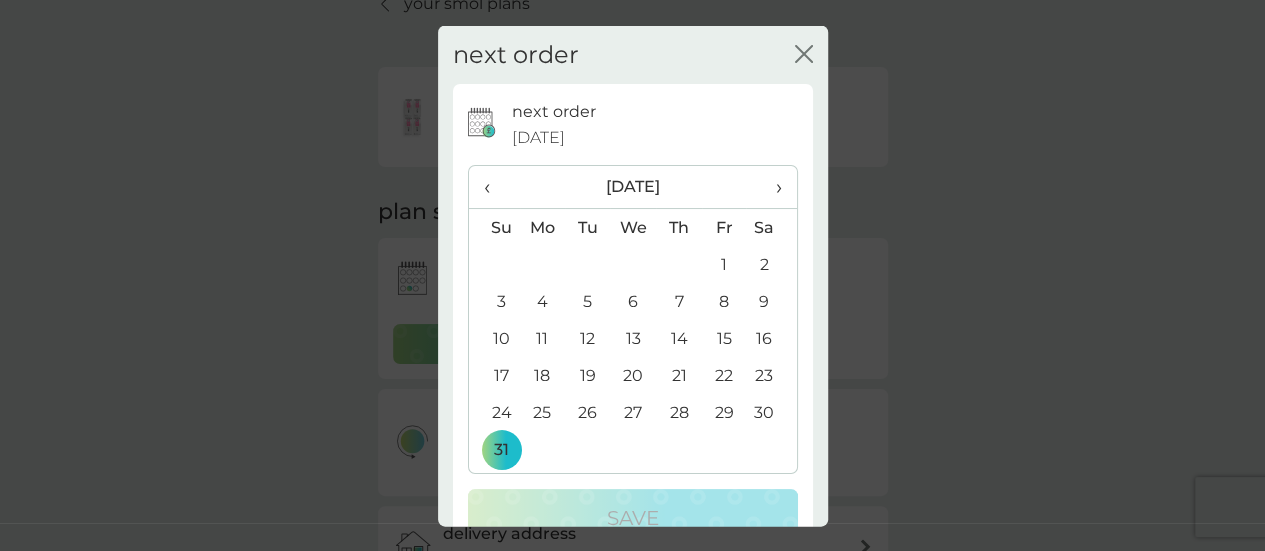 click on "‹" at bounding box center [494, 187] 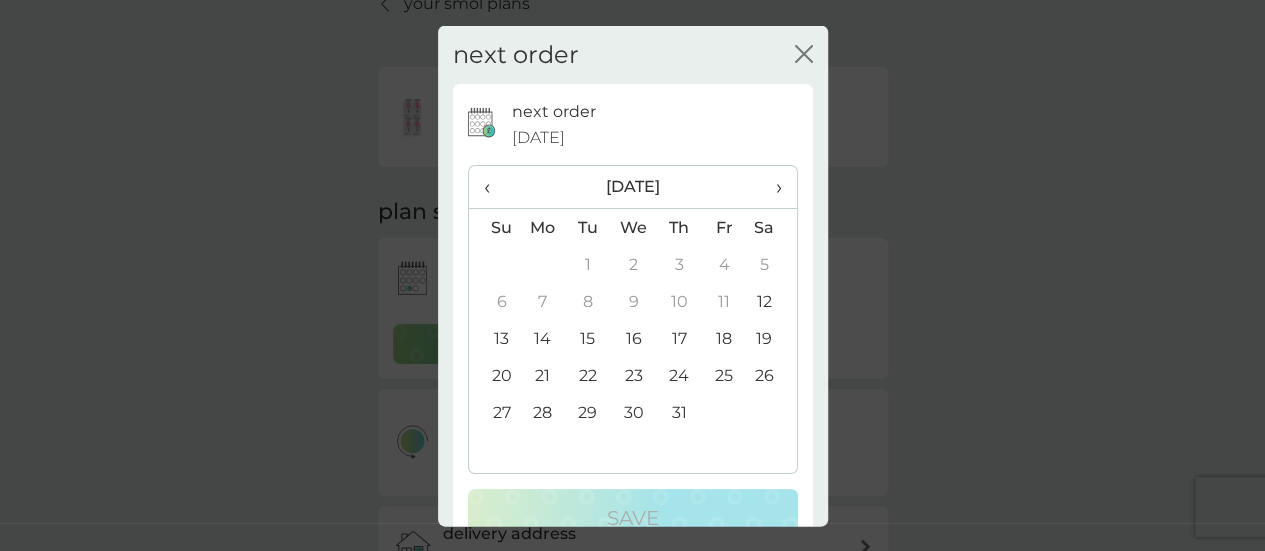 click on "22" at bounding box center (587, 375) 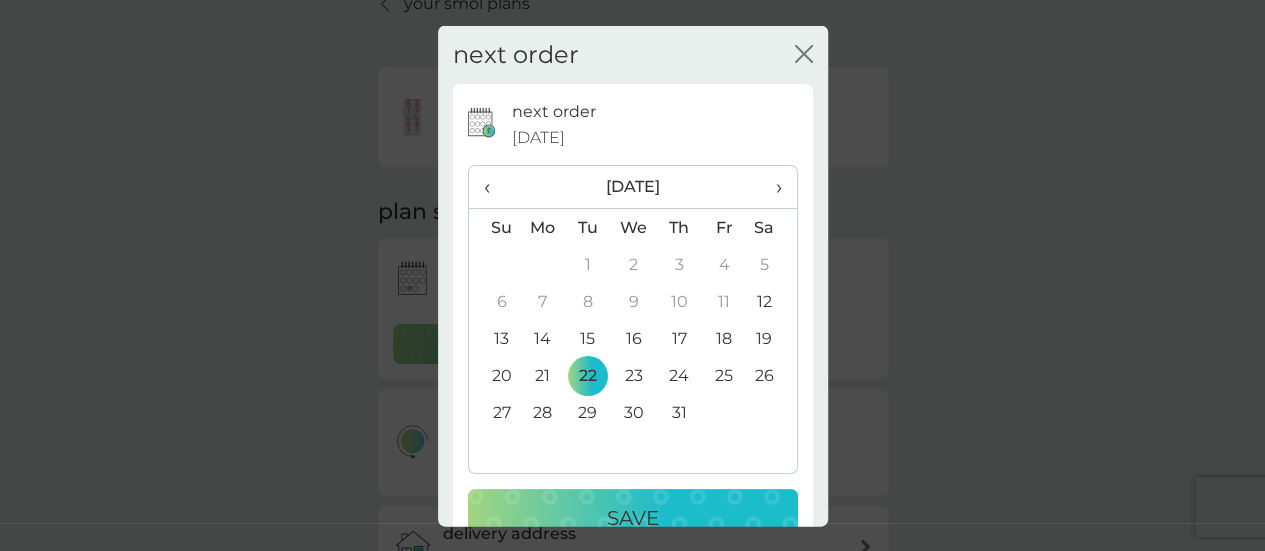click on "Save" at bounding box center (633, 518) 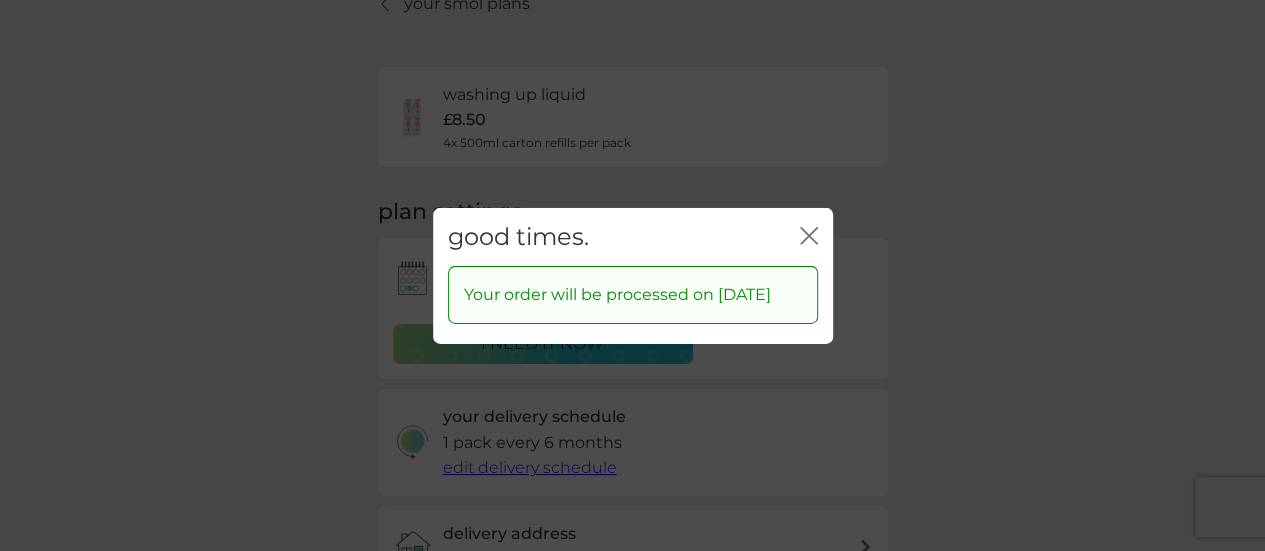 click on "close" 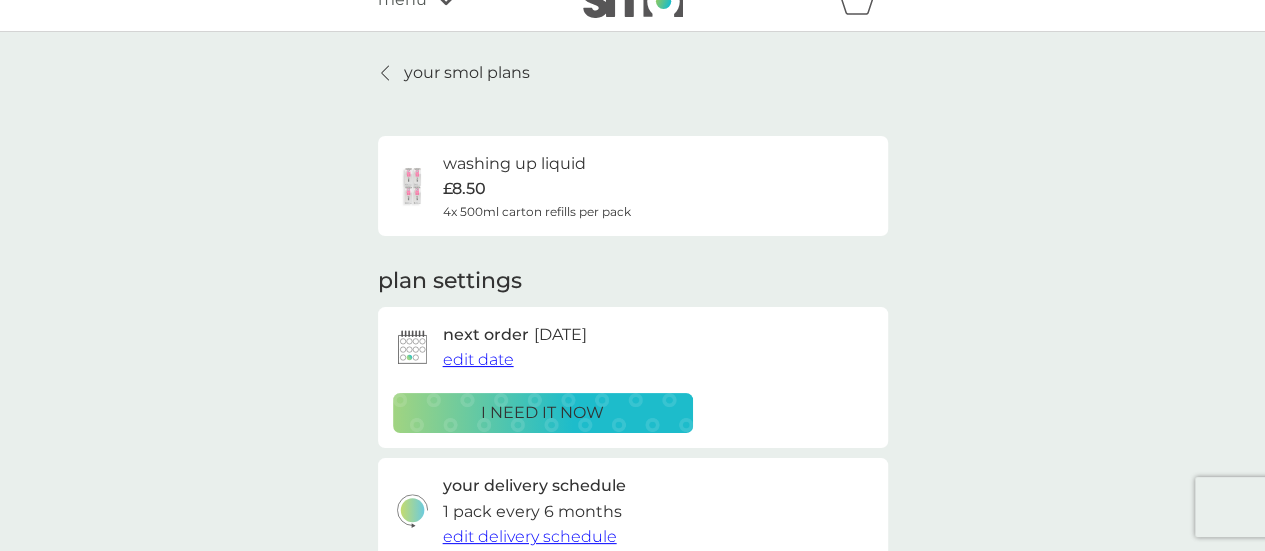 scroll, scrollTop: 0, scrollLeft: 0, axis: both 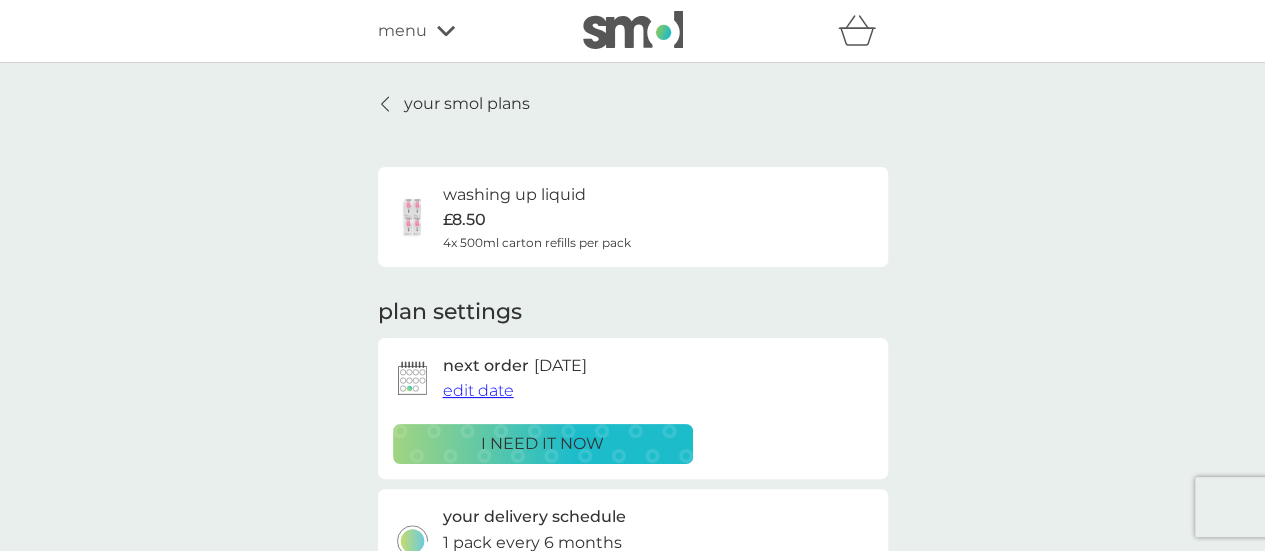 click on "your smol plans" at bounding box center (467, 104) 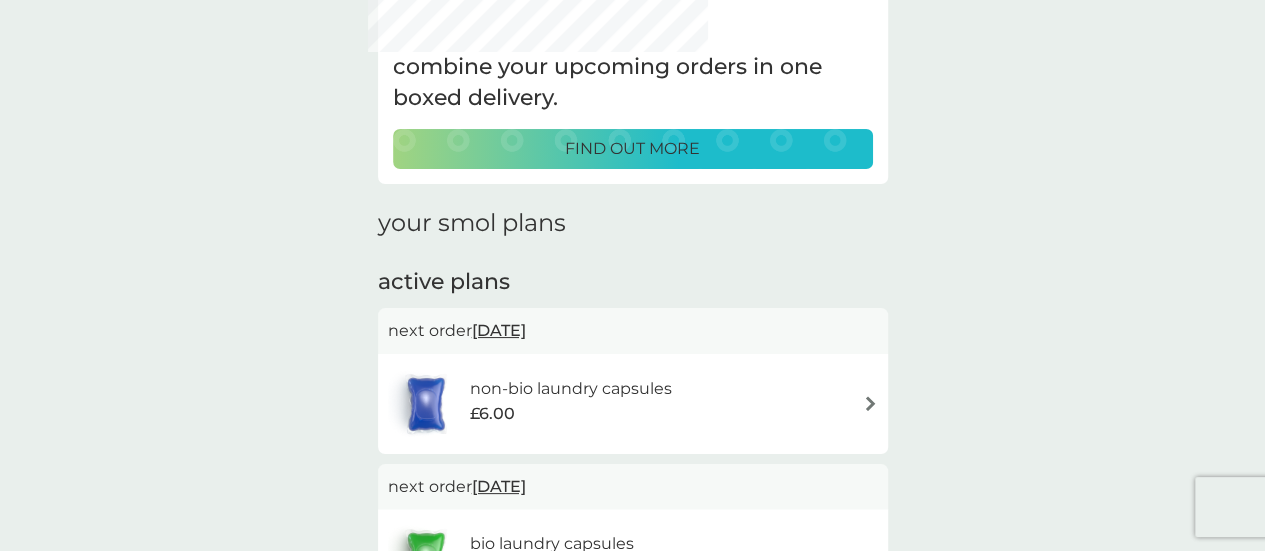 scroll, scrollTop: 0, scrollLeft: 0, axis: both 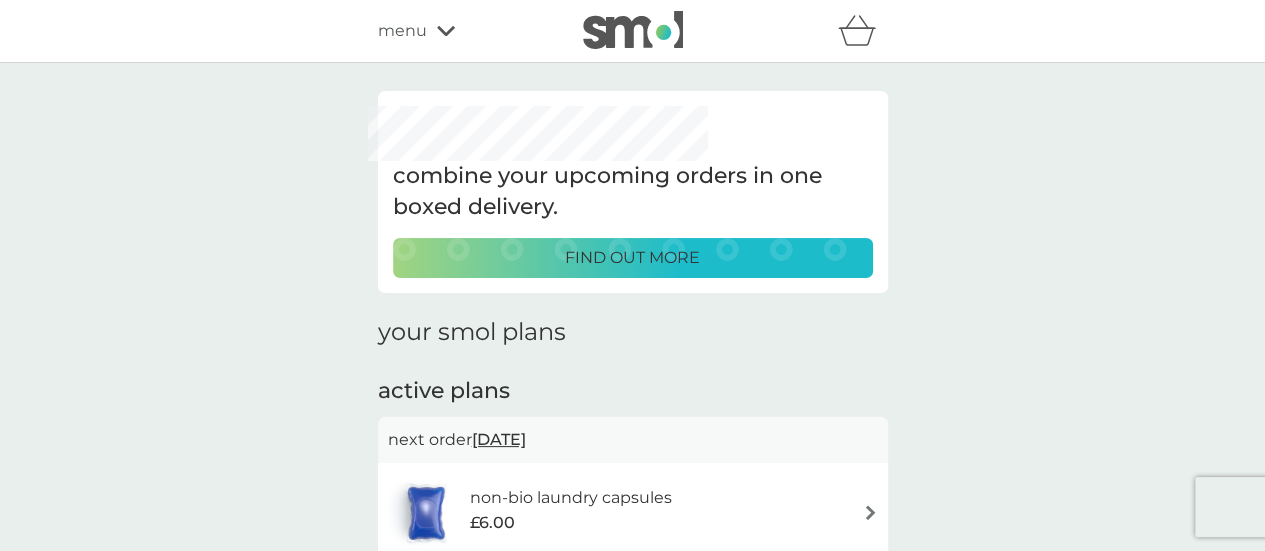 click on "menu" at bounding box center [402, 31] 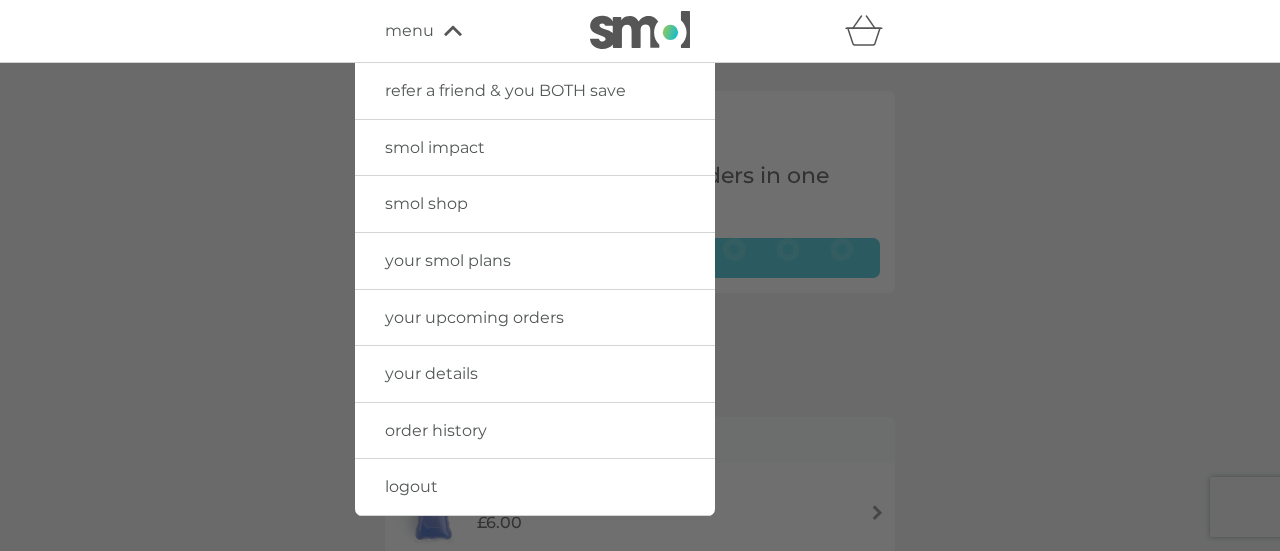 click on "smol shop" at bounding box center (426, 203) 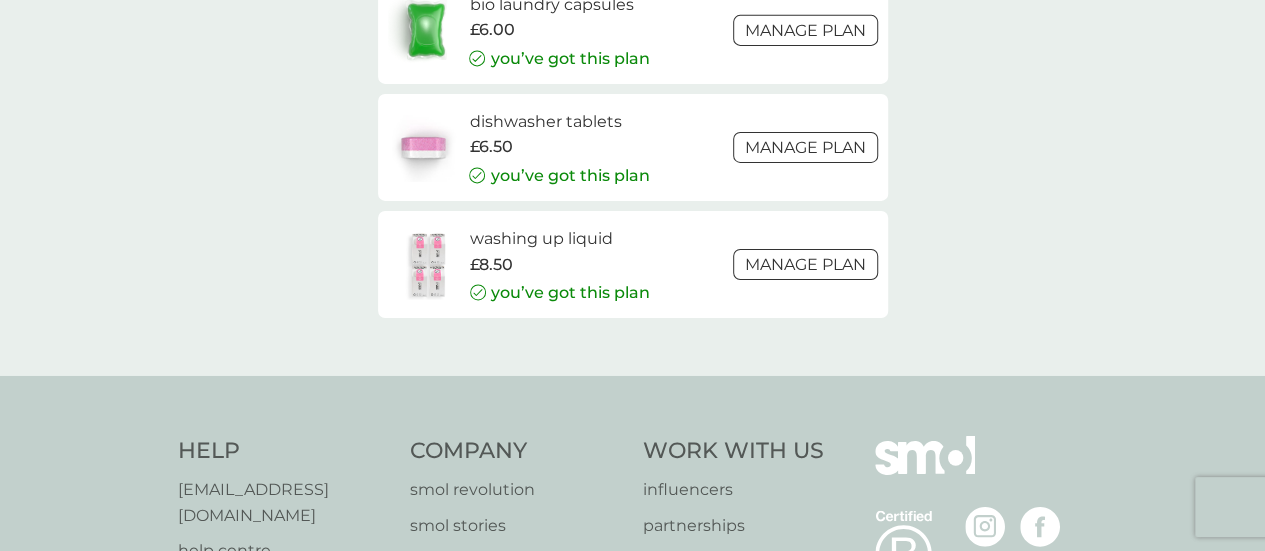 scroll, scrollTop: 3300, scrollLeft: 0, axis: vertical 